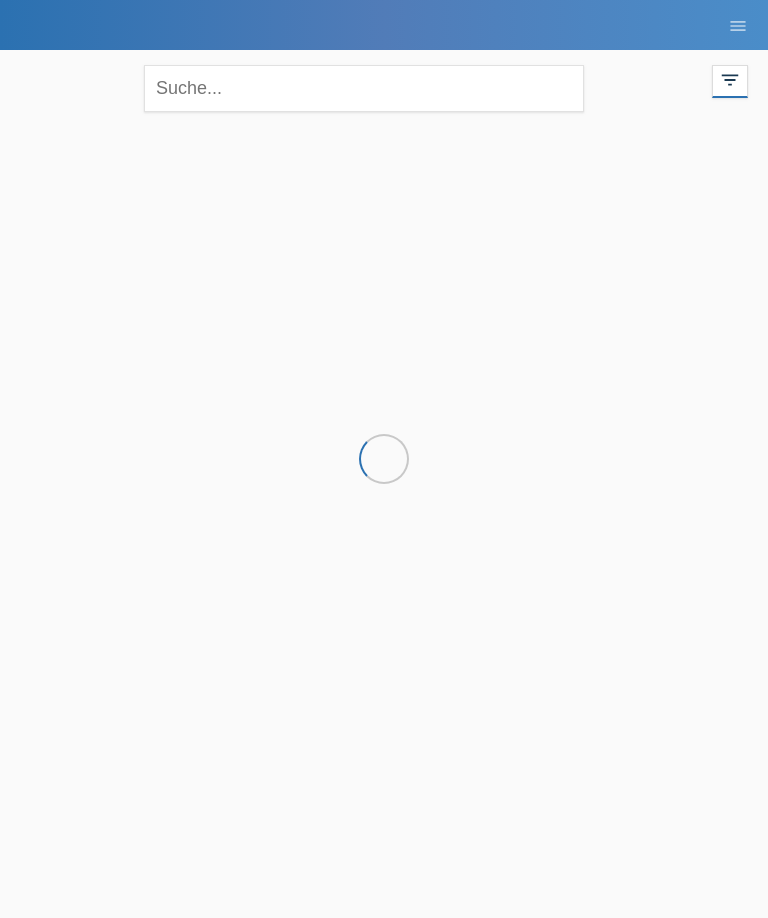 scroll, scrollTop: 0, scrollLeft: 0, axis: both 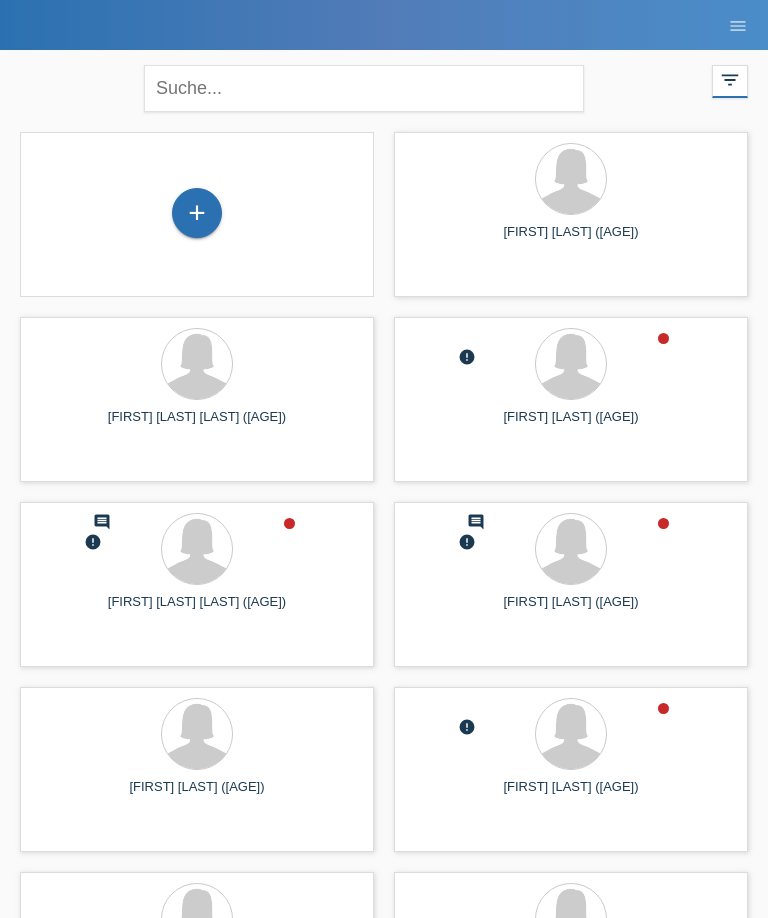 click on "+" at bounding box center (197, 213) 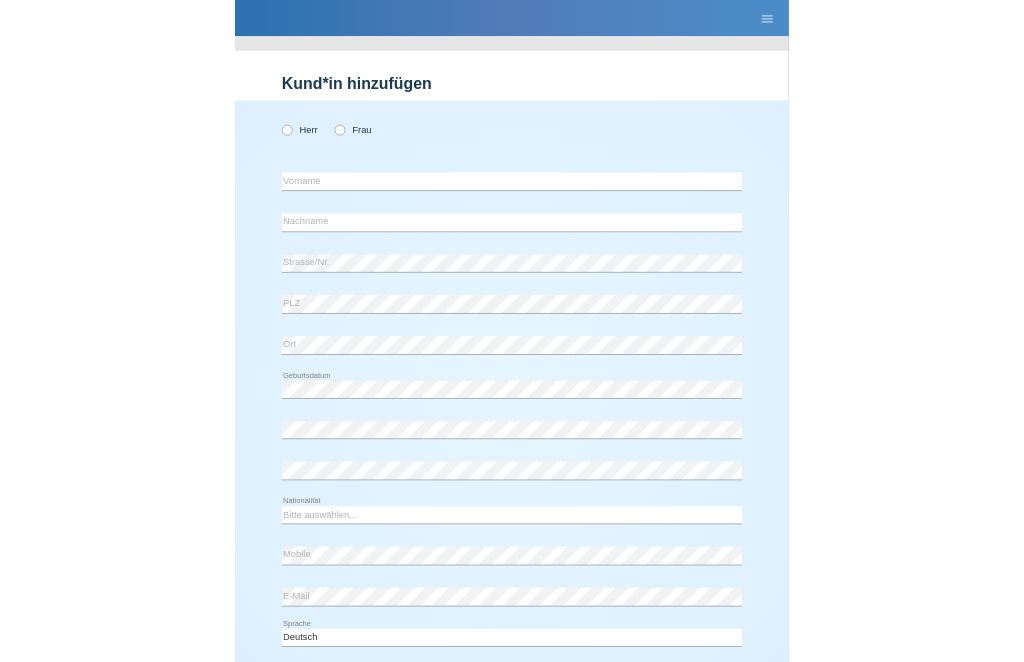 scroll, scrollTop: 0, scrollLeft: 0, axis: both 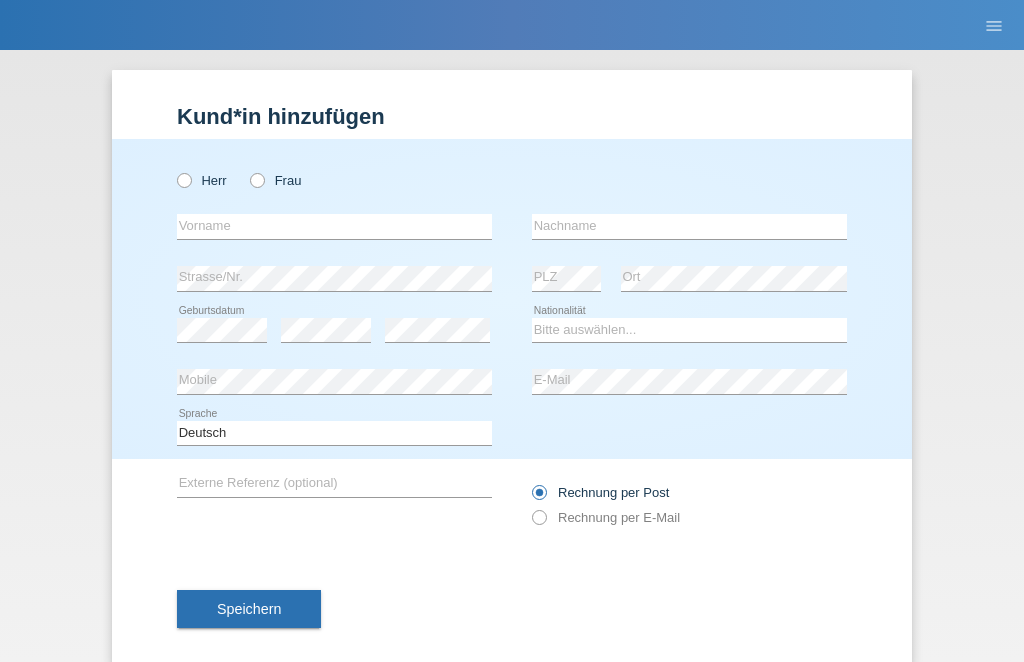 click at bounding box center [174, 170] 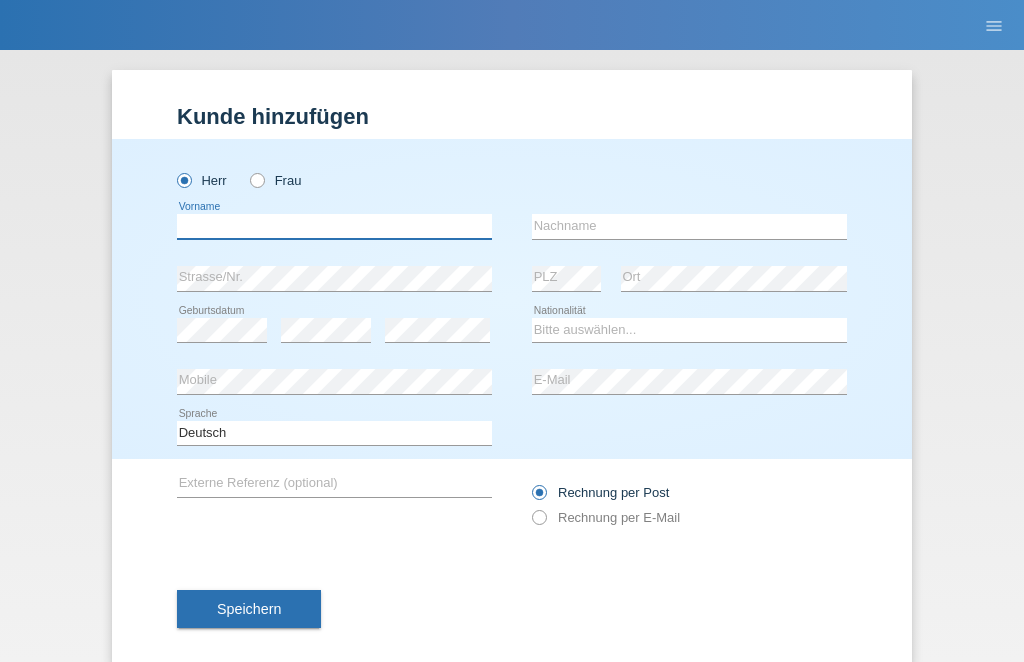 click at bounding box center [334, 226] 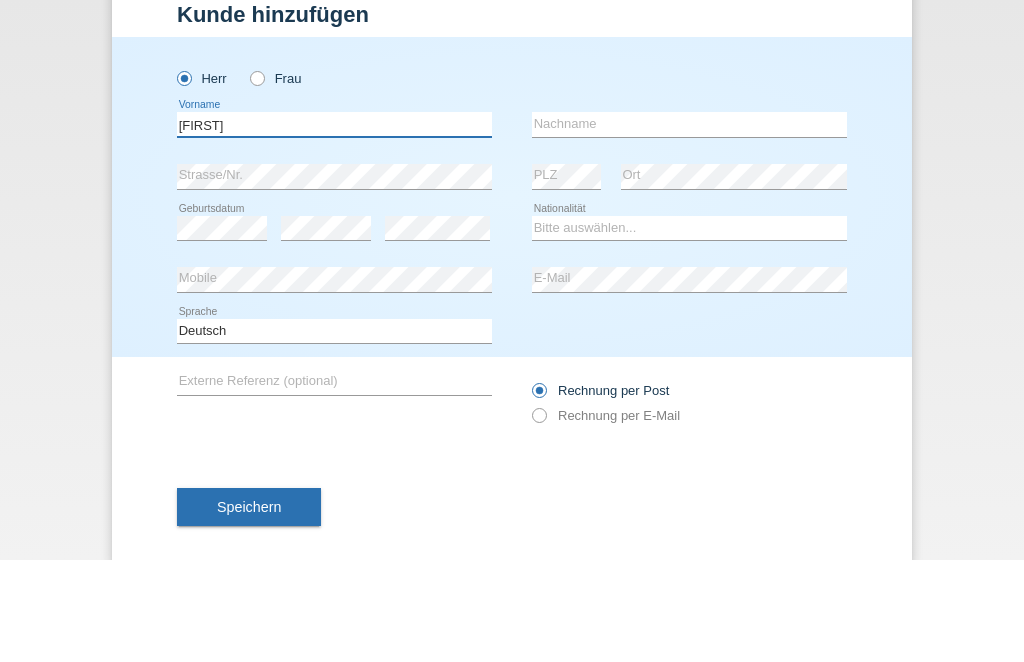 type on "[FIRST]" 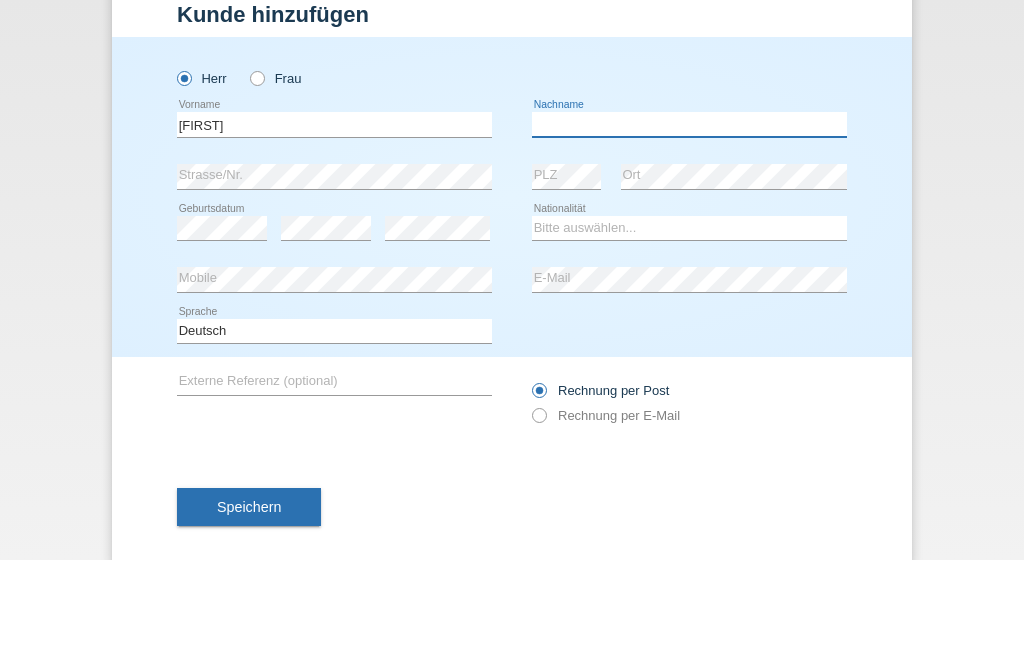 click at bounding box center [689, 226] 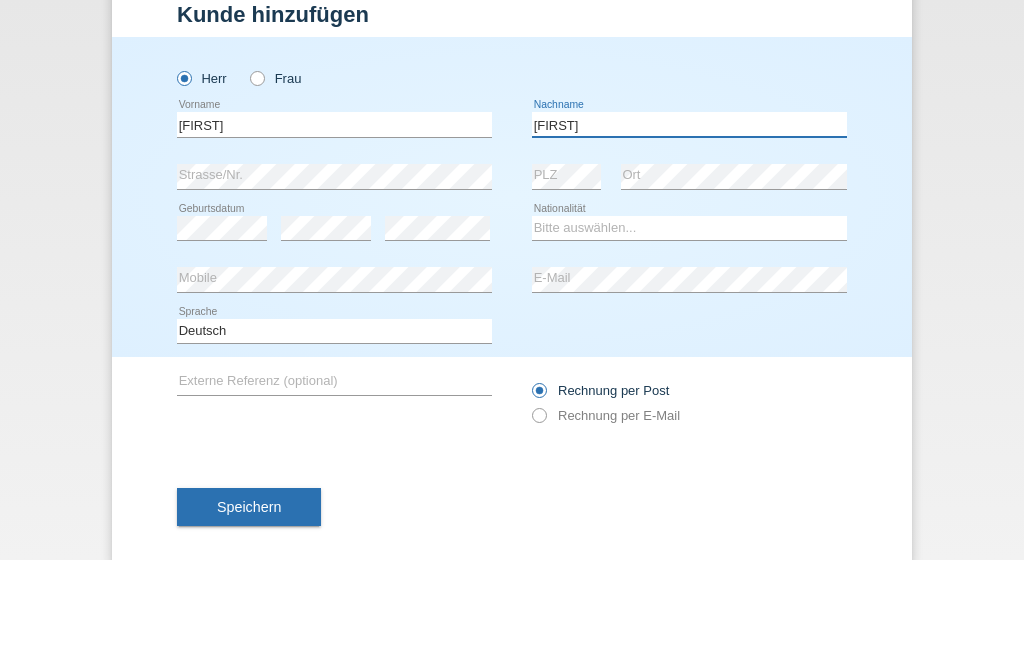 type on "[FIRST]" 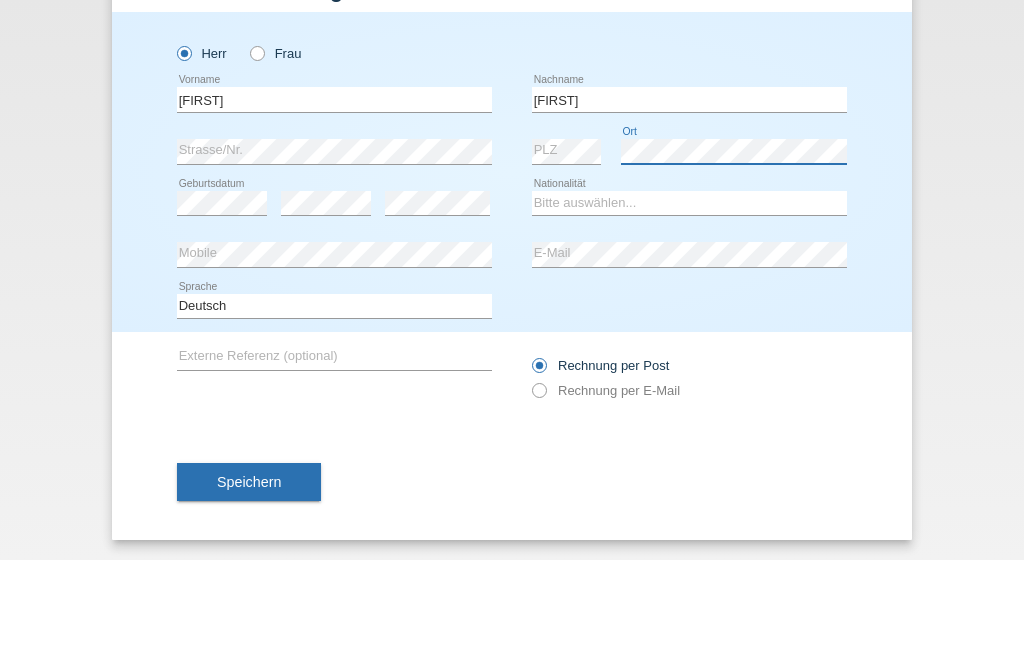 scroll, scrollTop: 33, scrollLeft: 0, axis: vertical 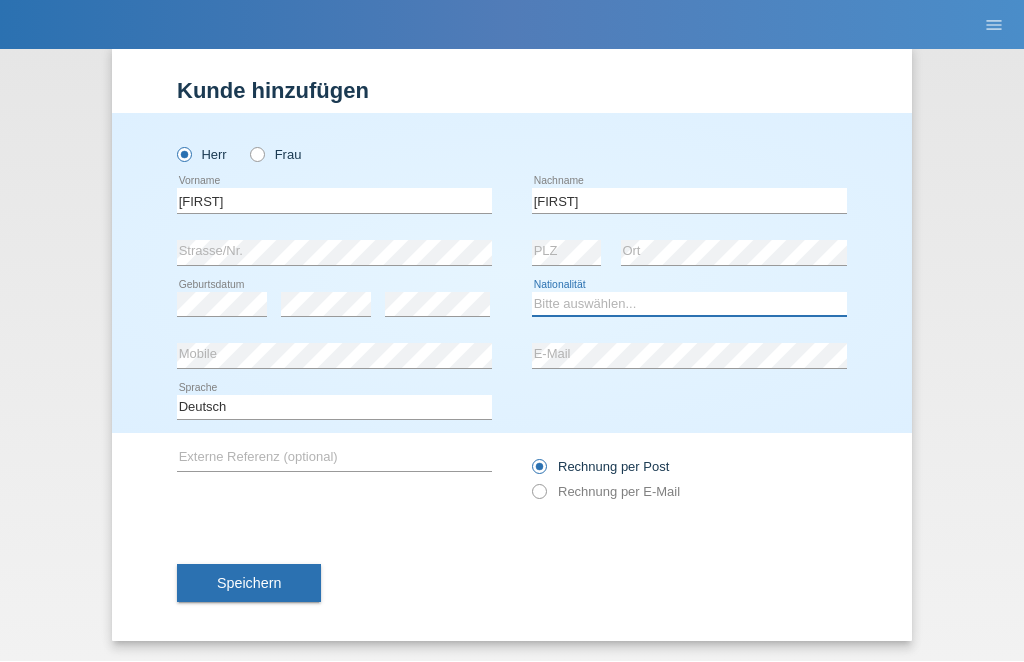 click on "Bitte auswählen...
Schweiz
Deutschland
Liechtenstein
Österreich
------------
Afghanistan
Ägypten
Åland
Albanien
Algerien" at bounding box center [689, 305] 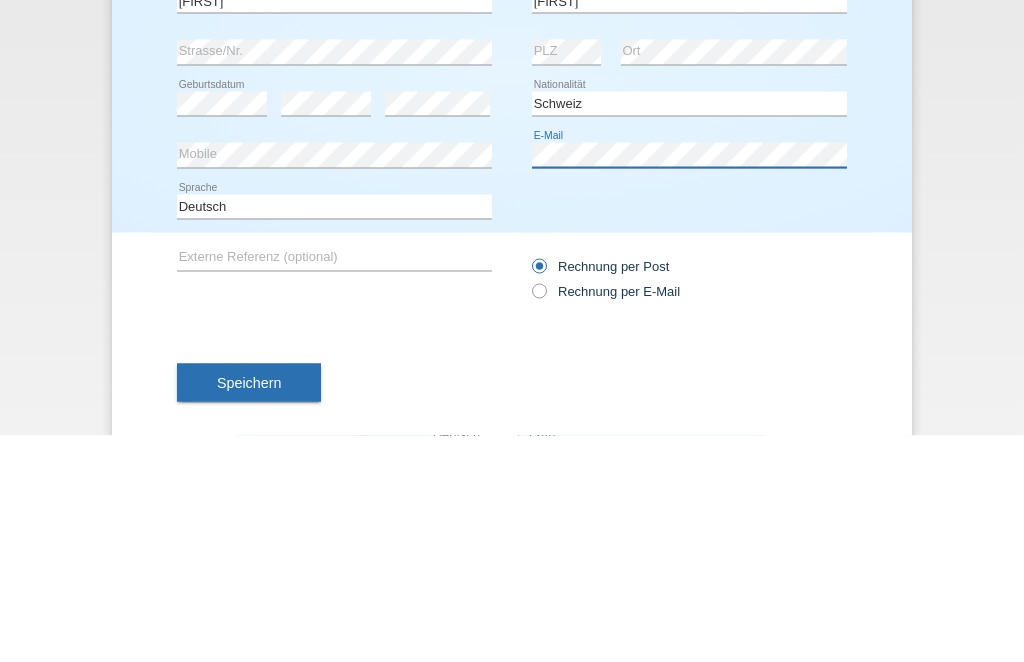 scroll, scrollTop: 11, scrollLeft: 0, axis: vertical 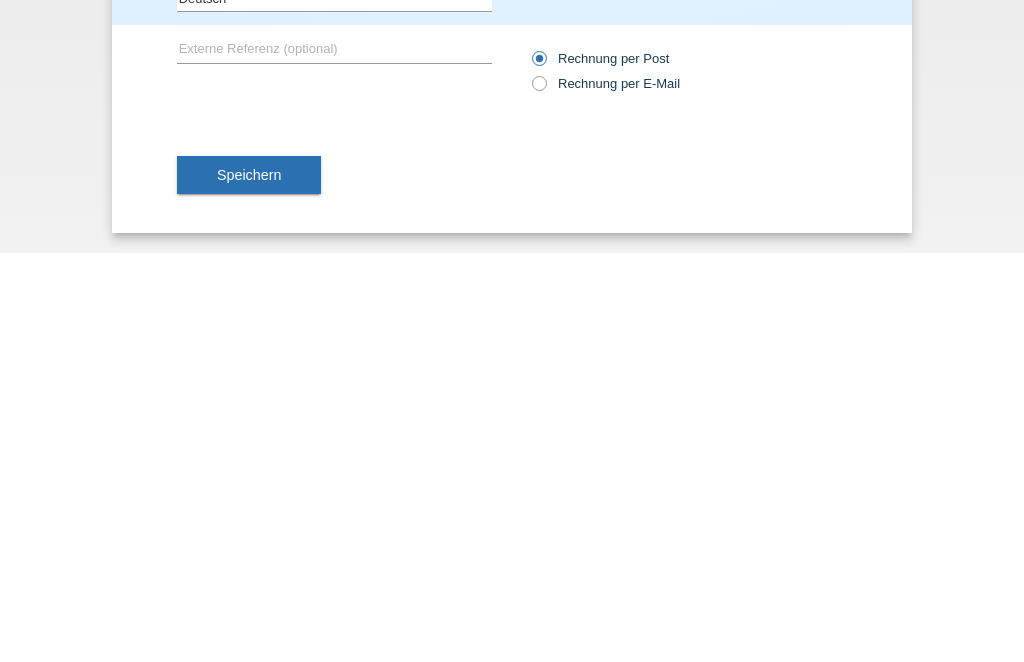 click on "Speichern" at bounding box center (249, 584) 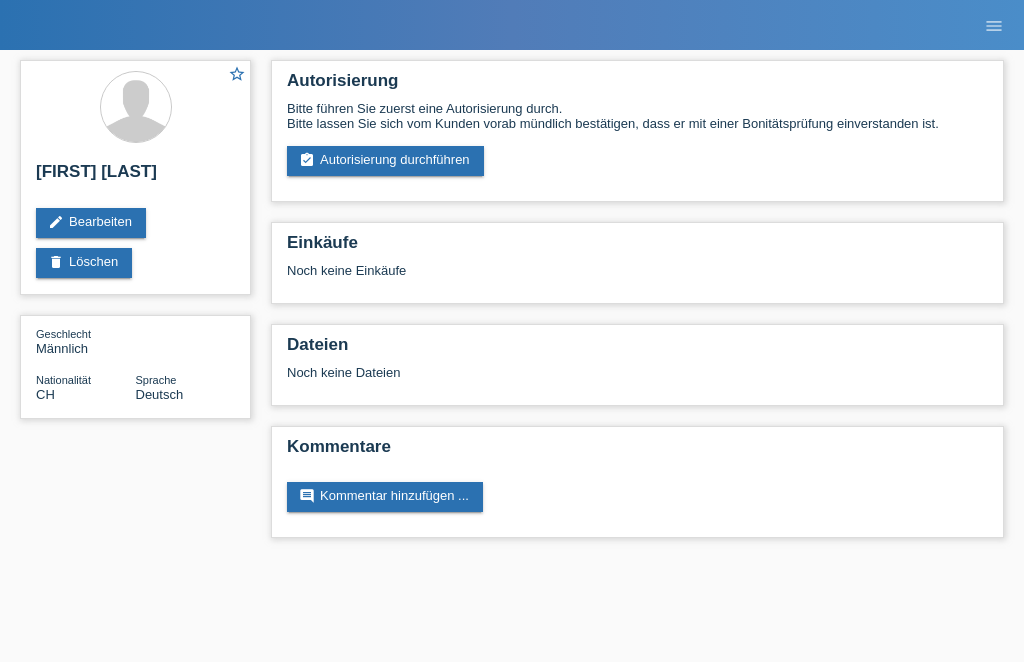 scroll, scrollTop: 0, scrollLeft: 0, axis: both 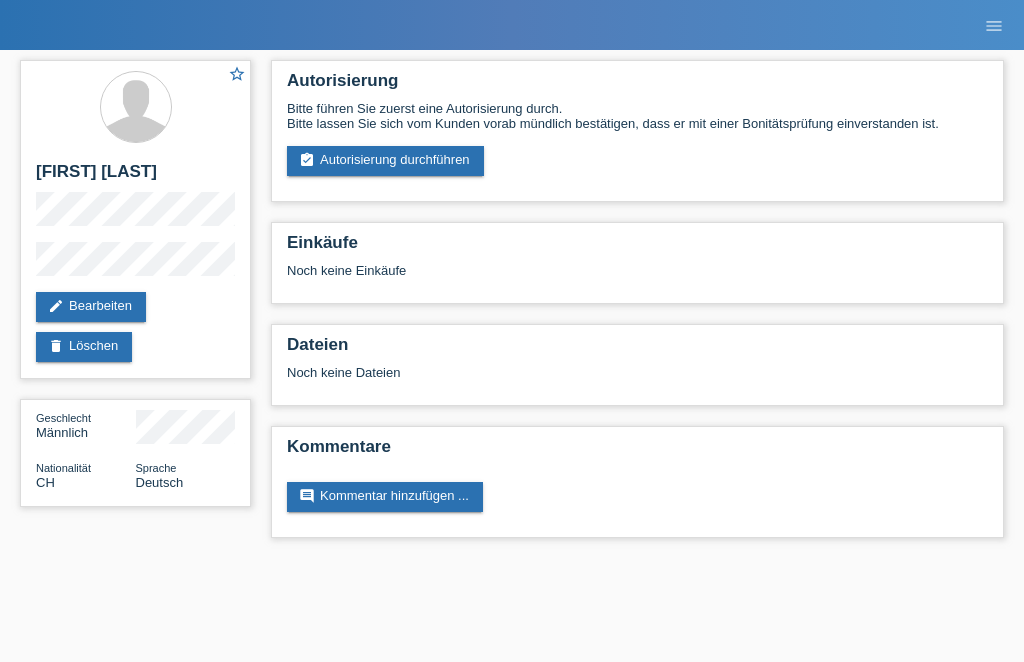 click on "assignment_turned_in  Autorisierung durchführen" at bounding box center (385, 161) 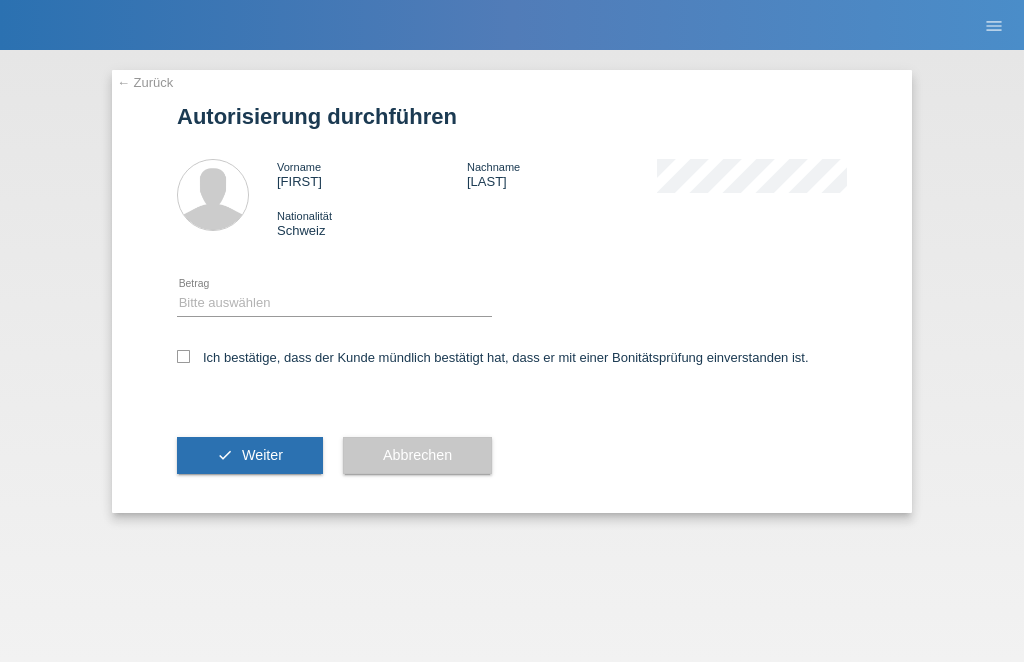 scroll, scrollTop: 0, scrollLeft: 0, axis: both 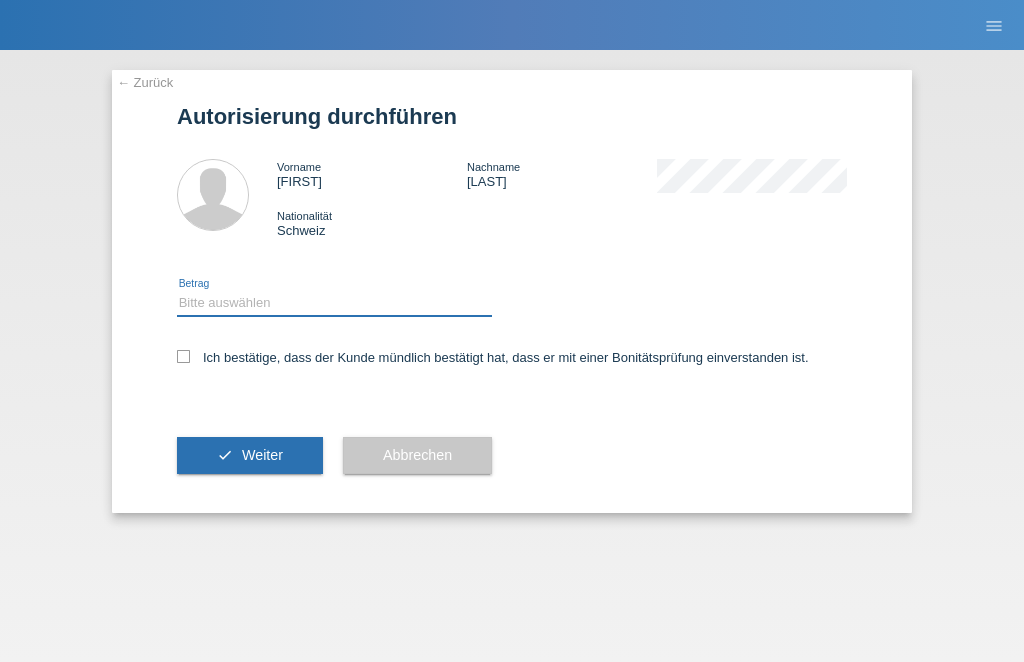 click on "Bitte auswählen
CHF 1.00 - CHF 499.00
CHF 500.00 - CHF 1'999.00
CHF 2'000.00 - CHF 3'000.00" at bounding box center [334, 303] 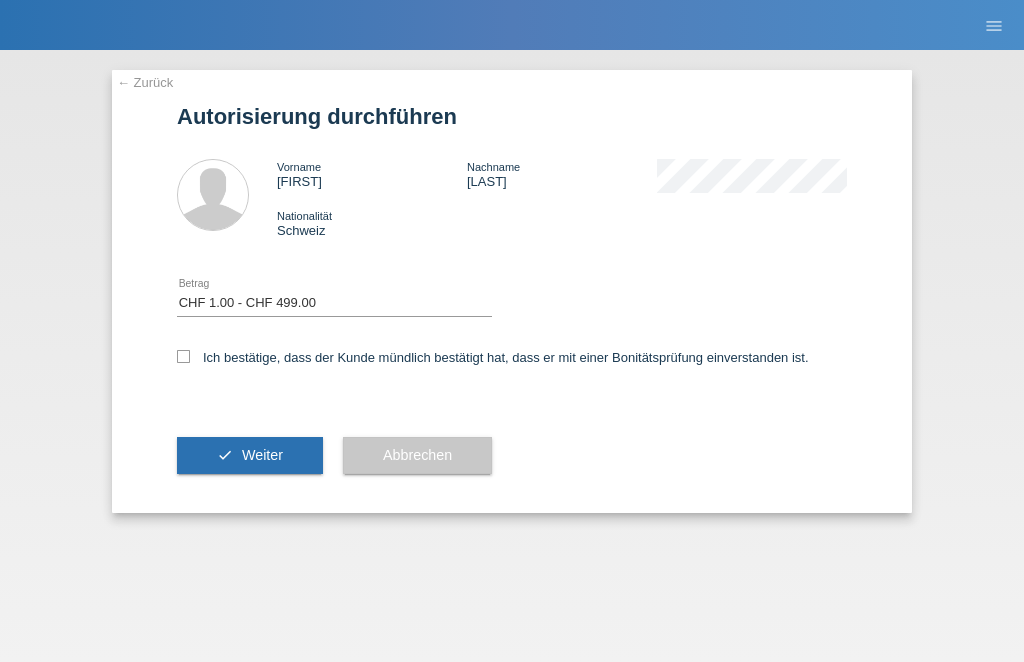 click on "Ich bestätige, dass der Kunde mündlich bestätigt hat, dass er mit einer Bonitätsprüfung einverstanden ist." at bounding box center (493, 357) 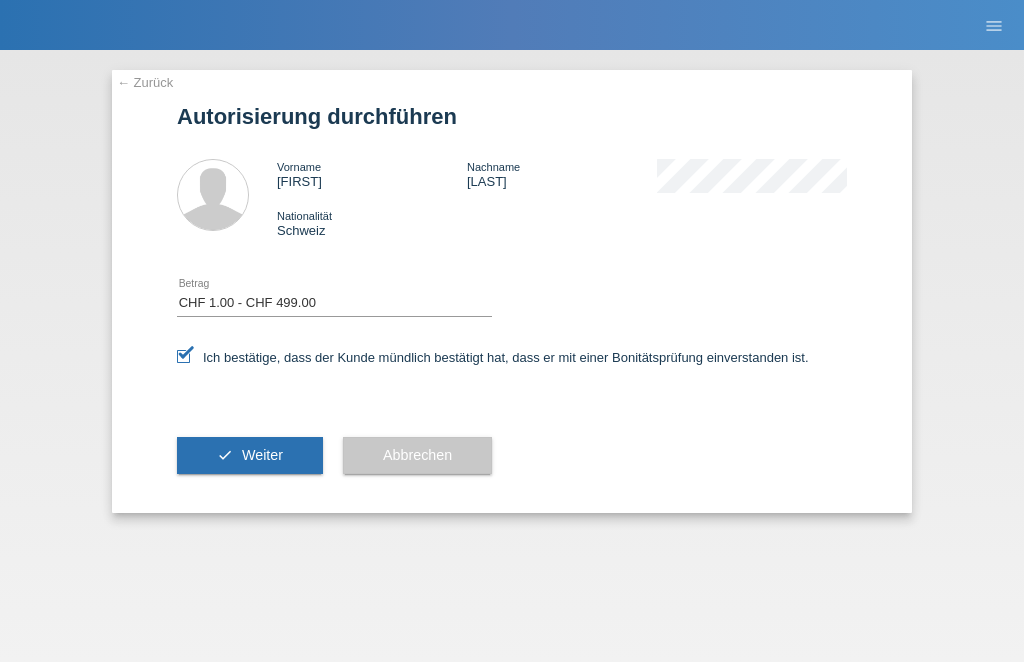click on "check   Weiter" at bounding box center (250, 456) 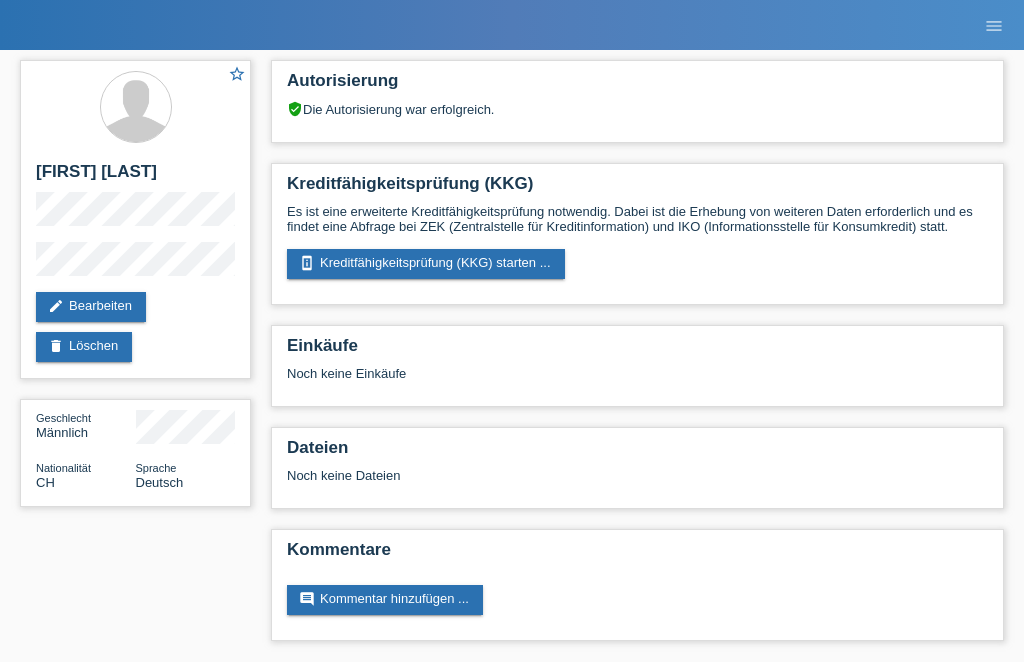 scroll, scrollTop: 0, scrollLeft: 0, axis: both 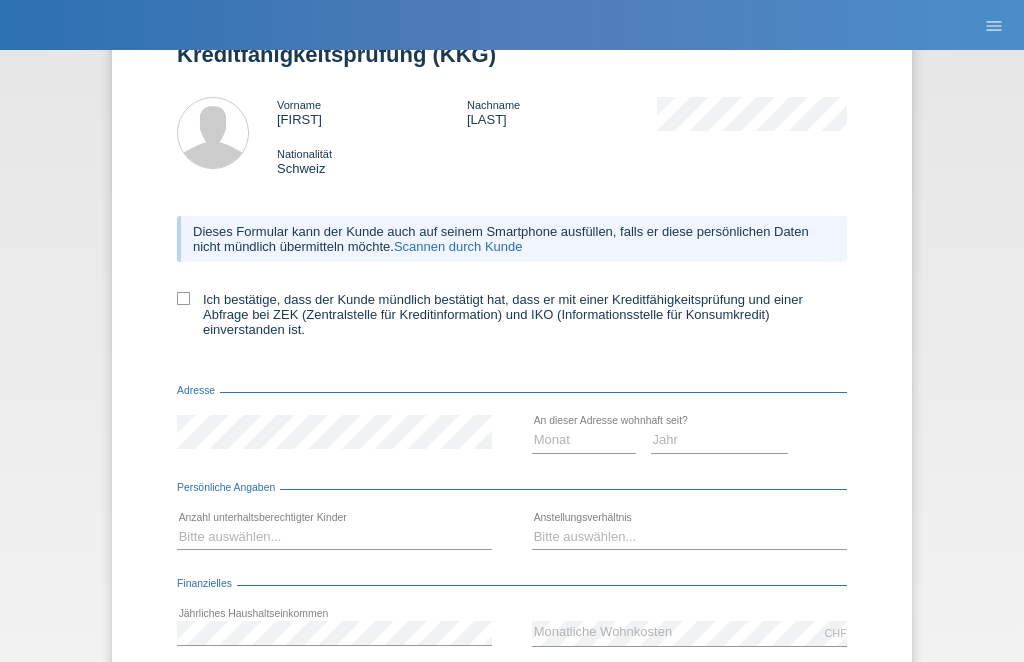 click on "Ich bestätige, dass der Kunde mündlich bestätigt hat, dass er mit einer Kreditfähigkeitsprüfung und einer Abfrage bei ZEK (Zentralstelle für Kreditinformation) und IKO (Informationsstelle für Konsumkredit) einverstanden ist." at bounding box center [512, 314] 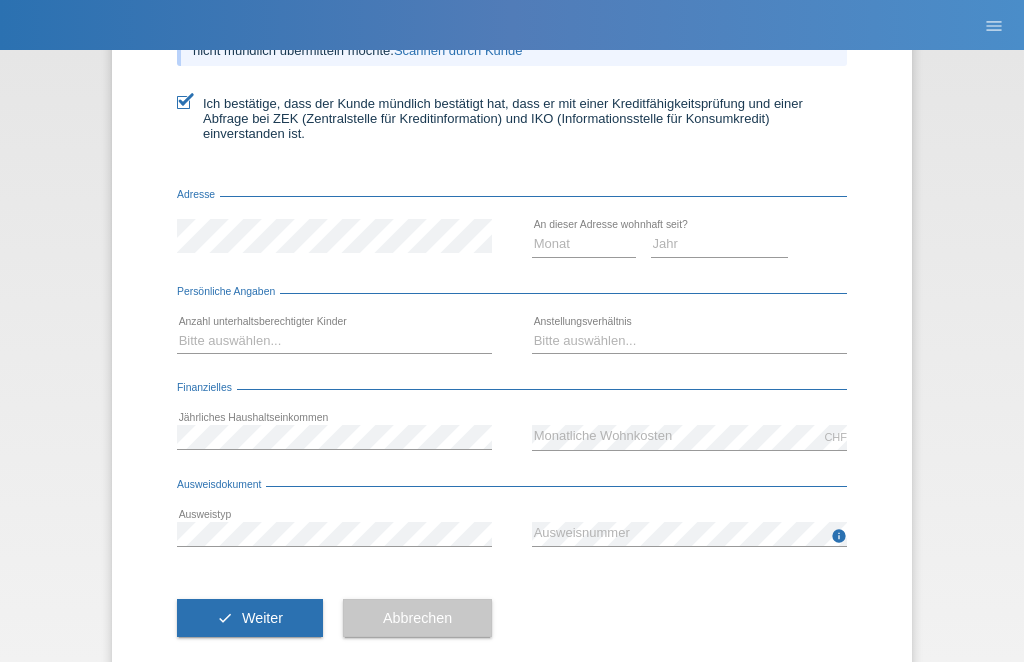 scroll, scrollTop: 256, scrollLeft: 0, axis: vertical 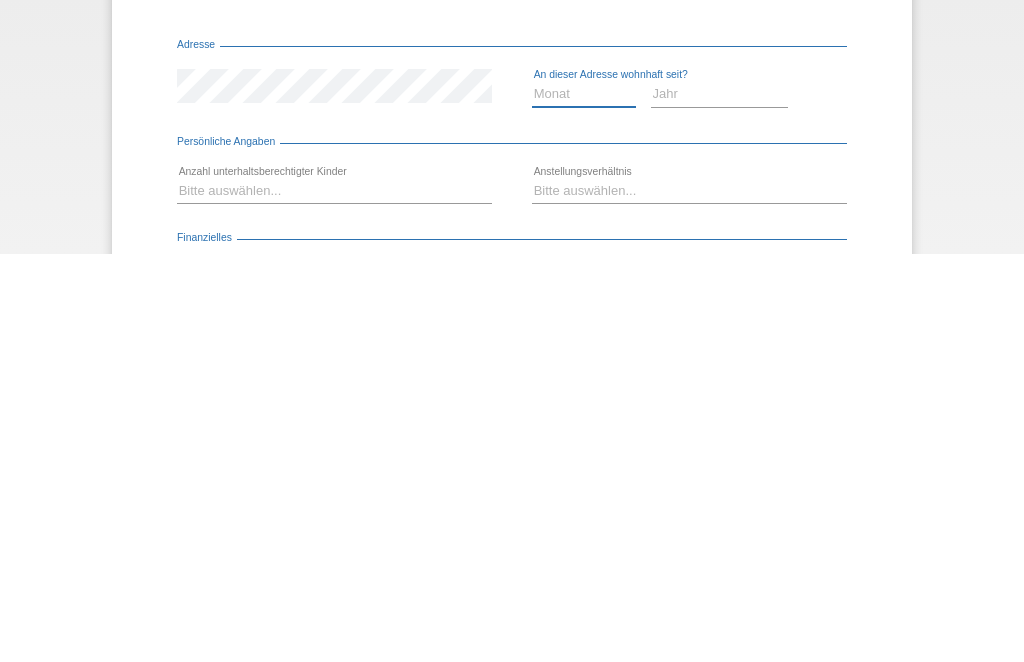 click on "Monat
01
02
03
04
05
06
07
08
09
10" at bounding box center [584, 502] 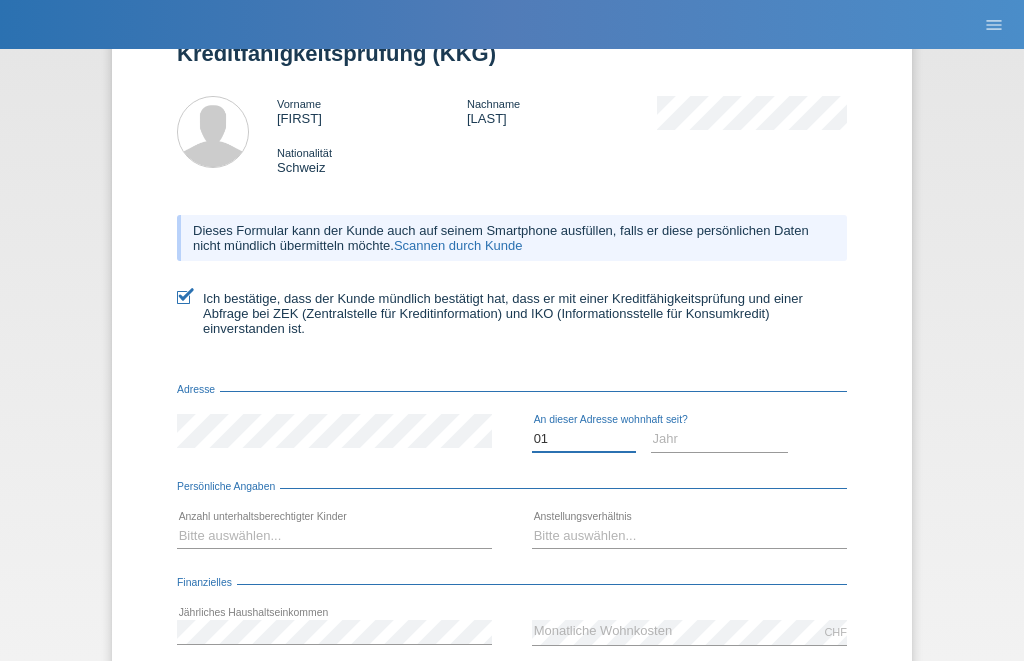 scroll, scrollTop: 71, scrollLeft: 0, axis: vertical 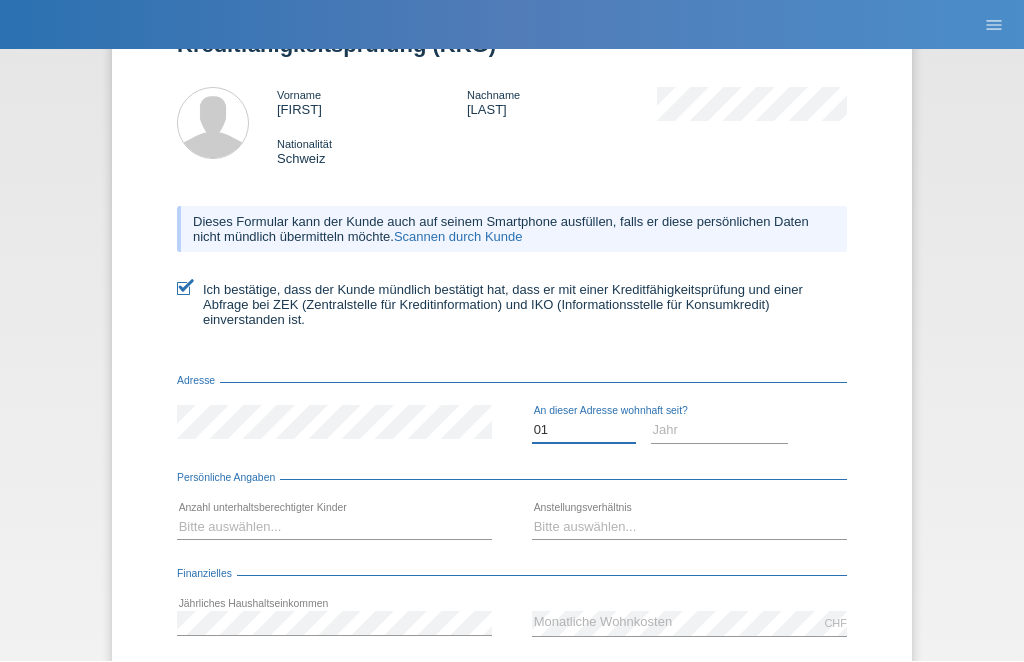 click on "Monat
01
02
03
04
05
06
07
08
09
10" at bounding box center [584, 431] 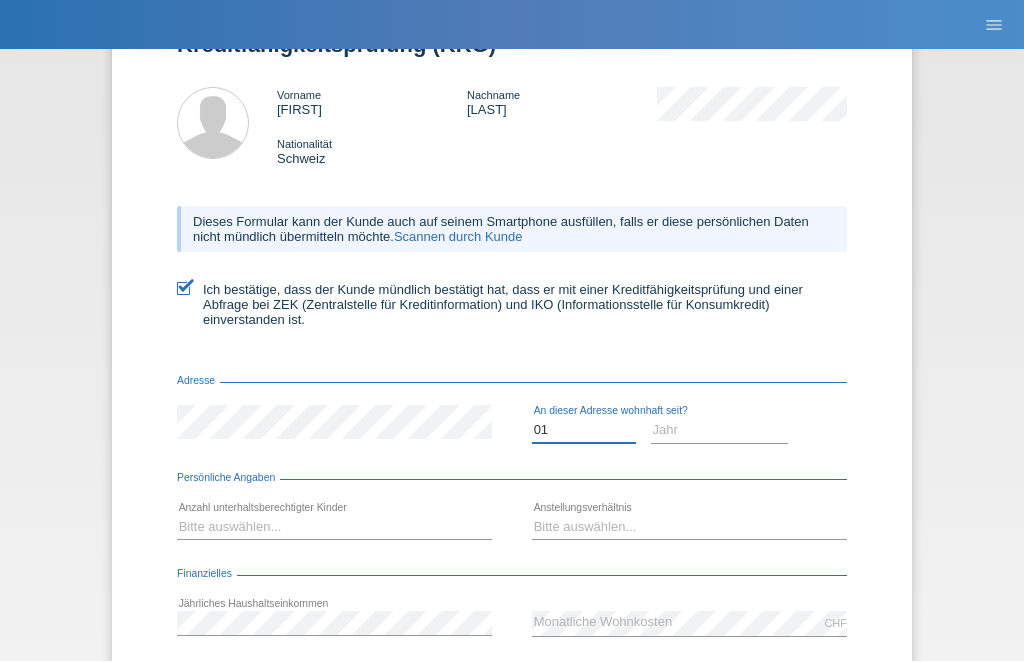 select on "12" 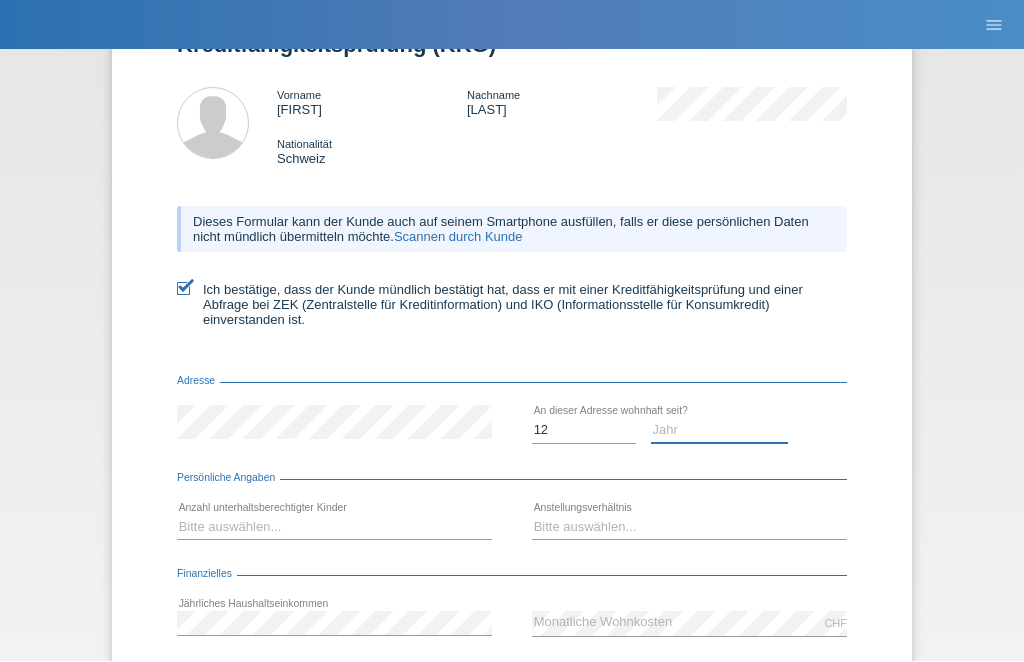 click on "Jahr
2025
2024
2023
2022
2021
2020
2019
2018
2017
2016 2015 2014 2013 2012 2011 2010 2009 2008 2007 2006 2005 2004 2003" at bounding box center (720, 431) 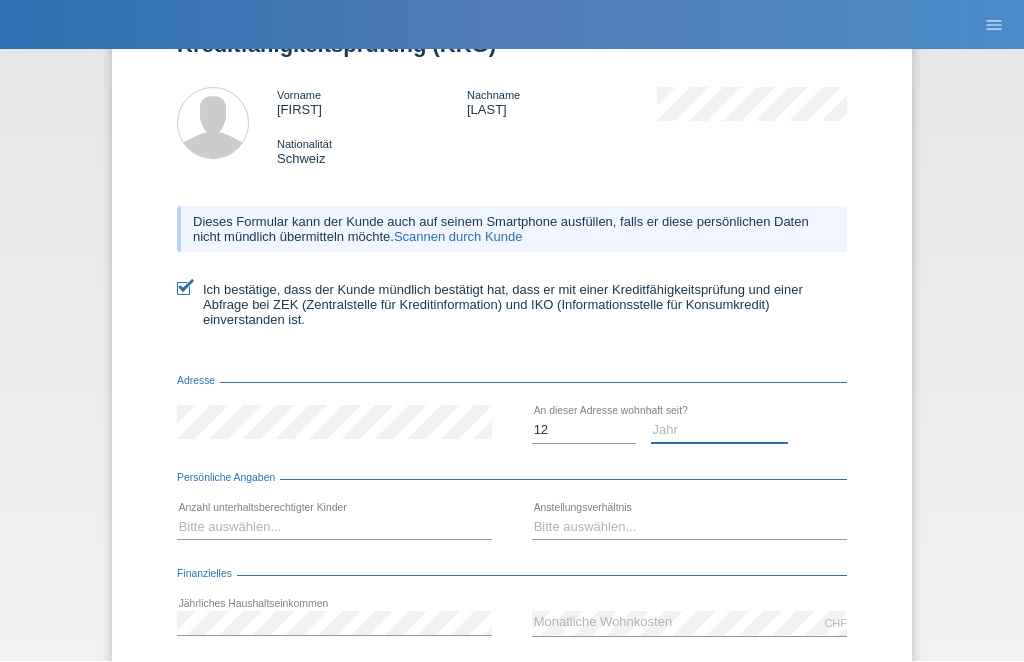 select on "2023" 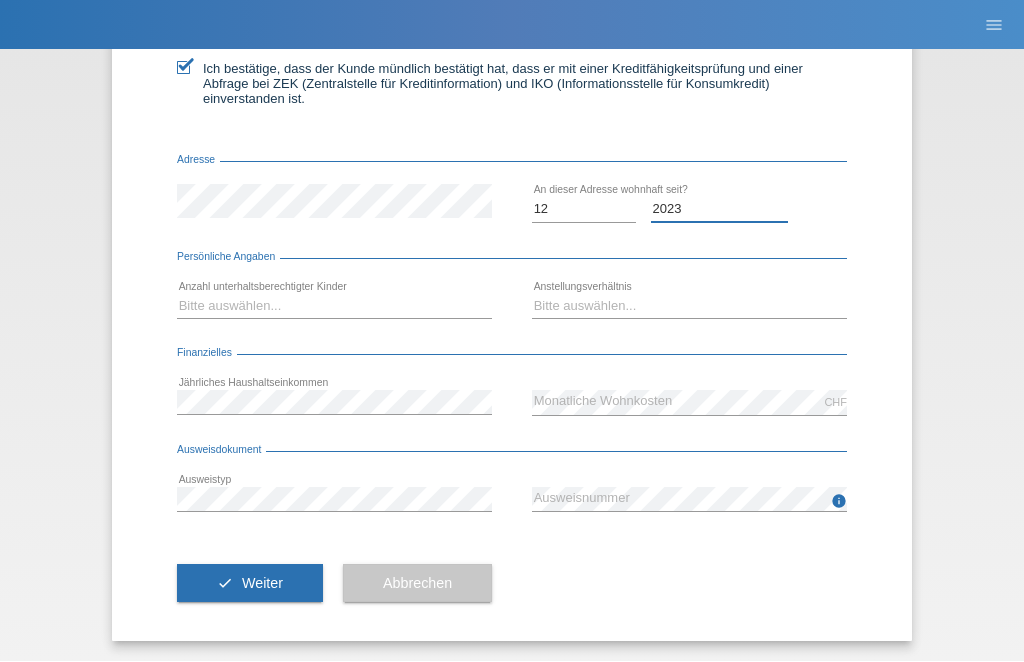 scroll, scrollTop: 310, scrollLeft: 0, axis: vertical 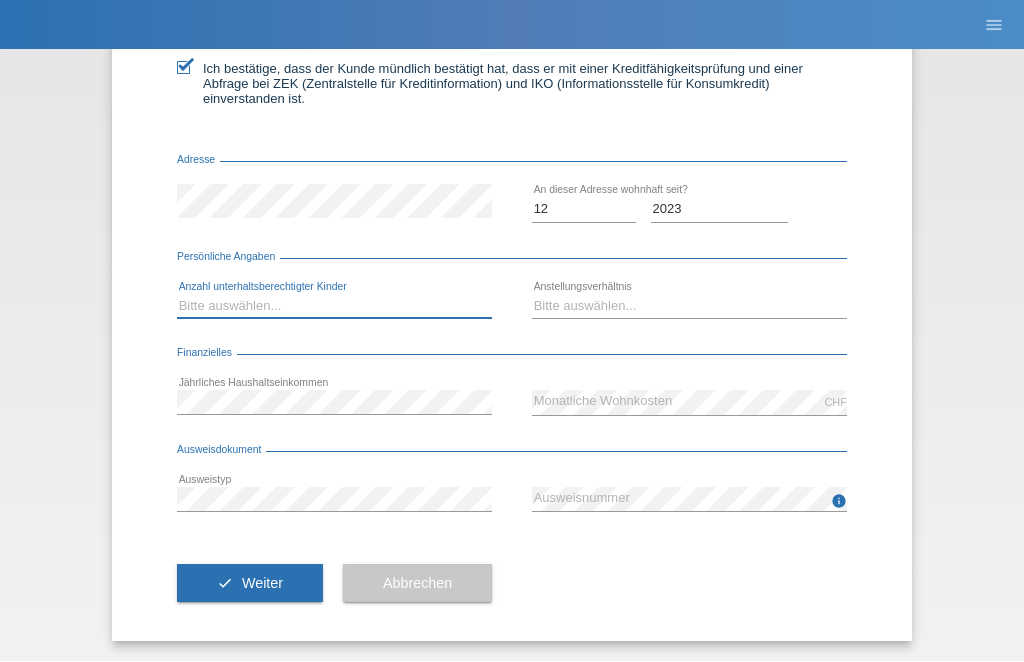 click on "Bitte auswählen...
0
1
2
3
4
5
6
7
8
9" at bounding box center (334, 307) 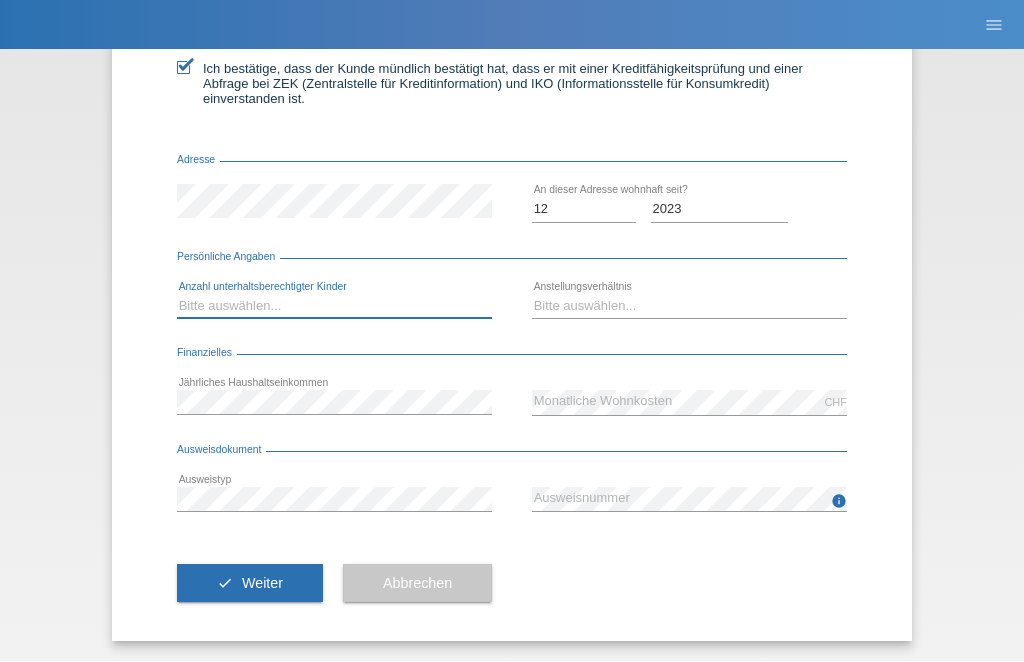 select on "0" 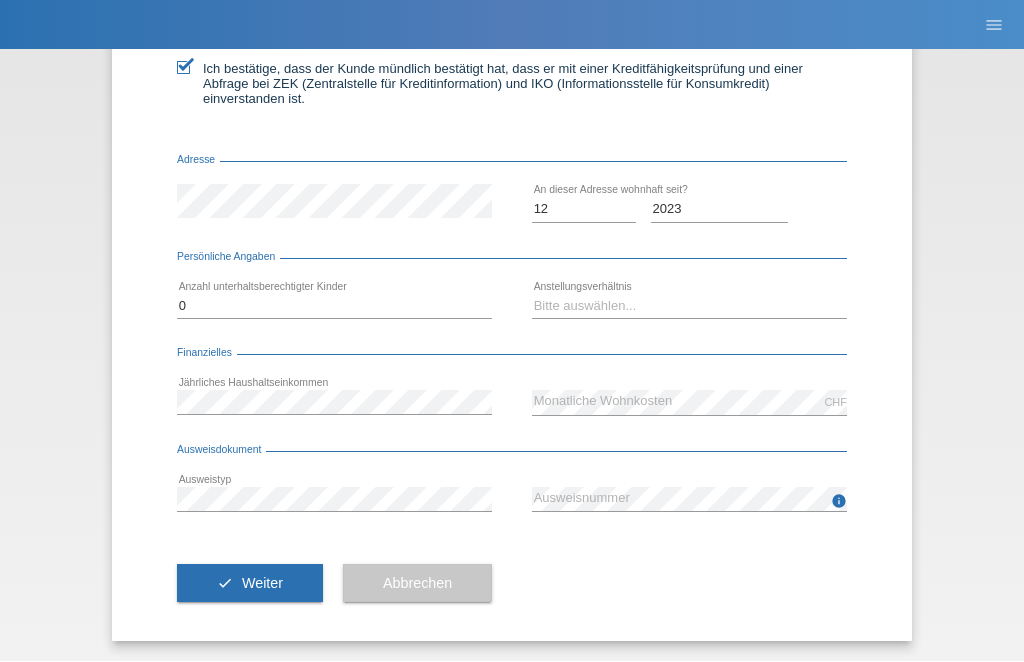 click on "check   Weiter" at bounding box center (250, 584) 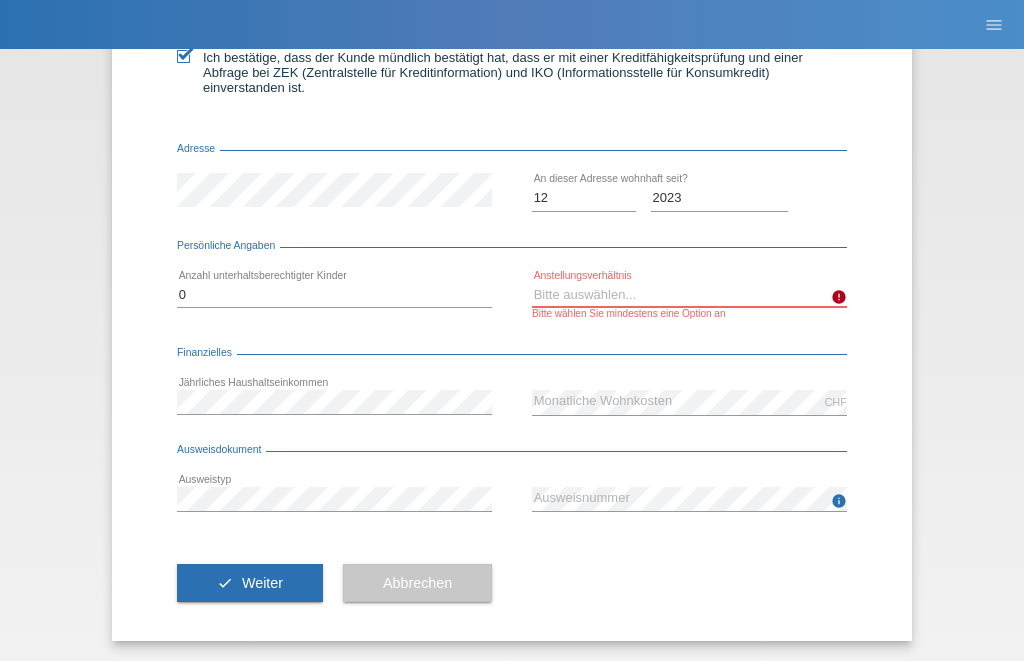 click on "Bitte auswählen...
Unbefristet
Befristet
Lehrling/Student
Pensioniert
Nicht arbeitstätig
Hausfrau/-mann
Selbständig" at bounding box center (689, 296) 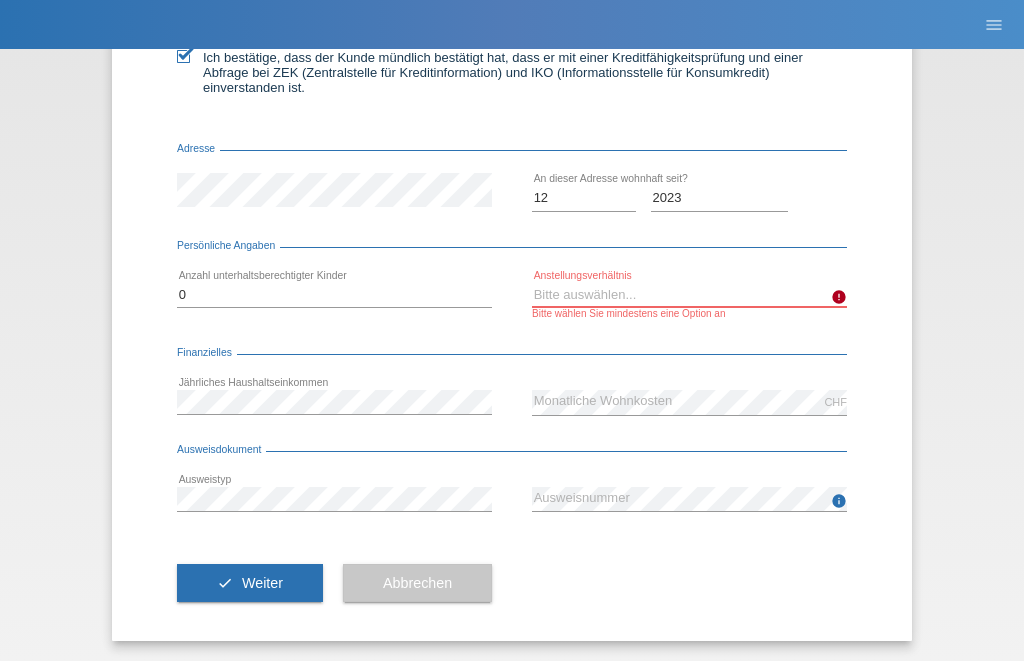 select on "TEMPORARY" 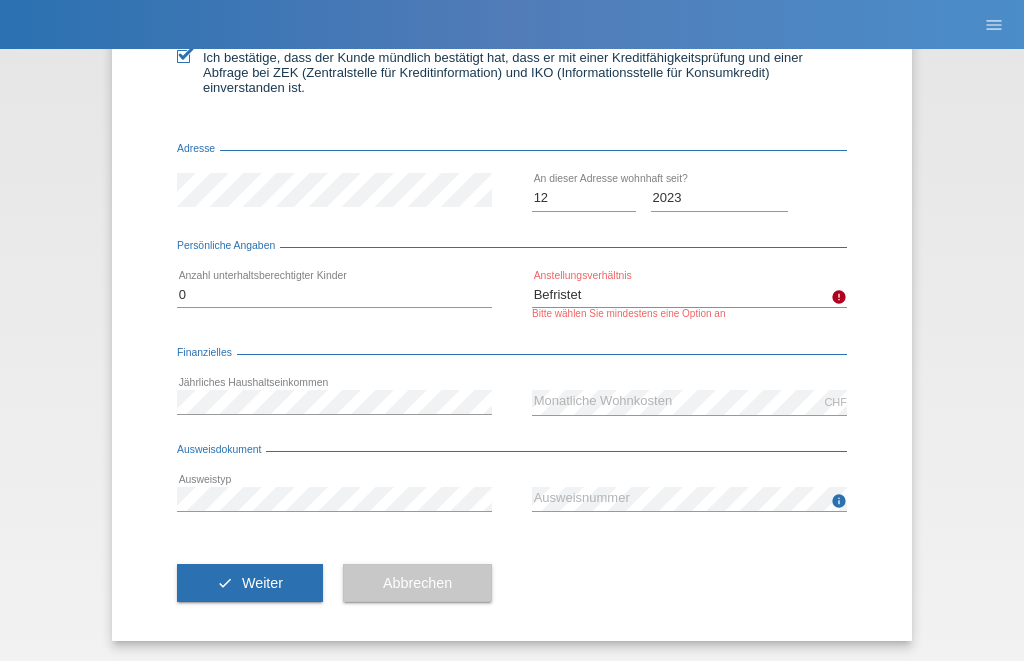 click on "check   Weiter" at bounding box center (250, 584) 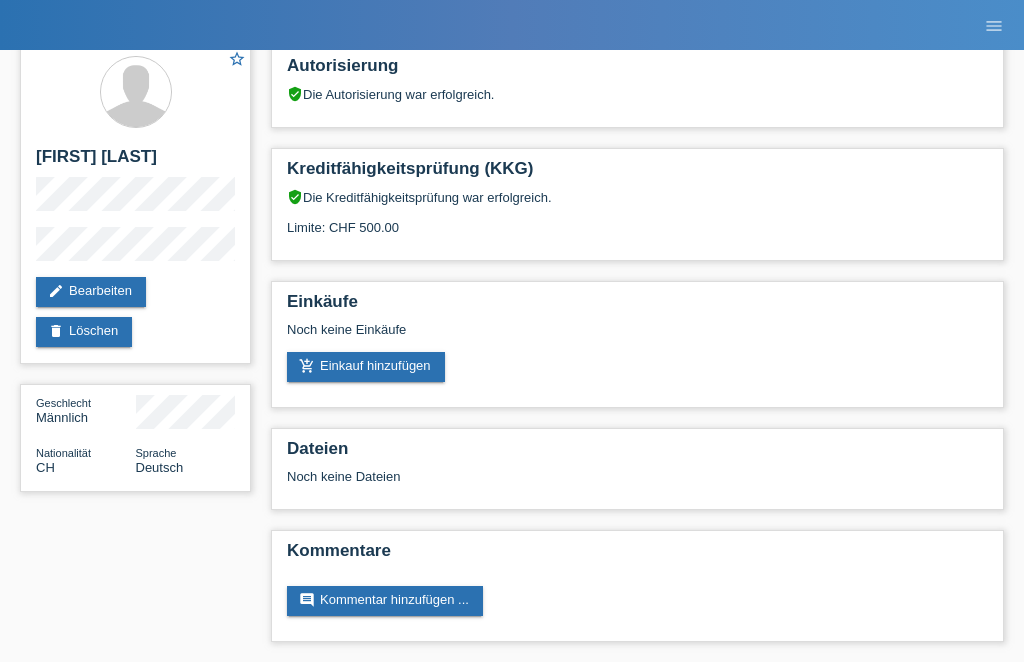 scroll, scrollTop: 41, scrollLeft: 0, axis: vertical 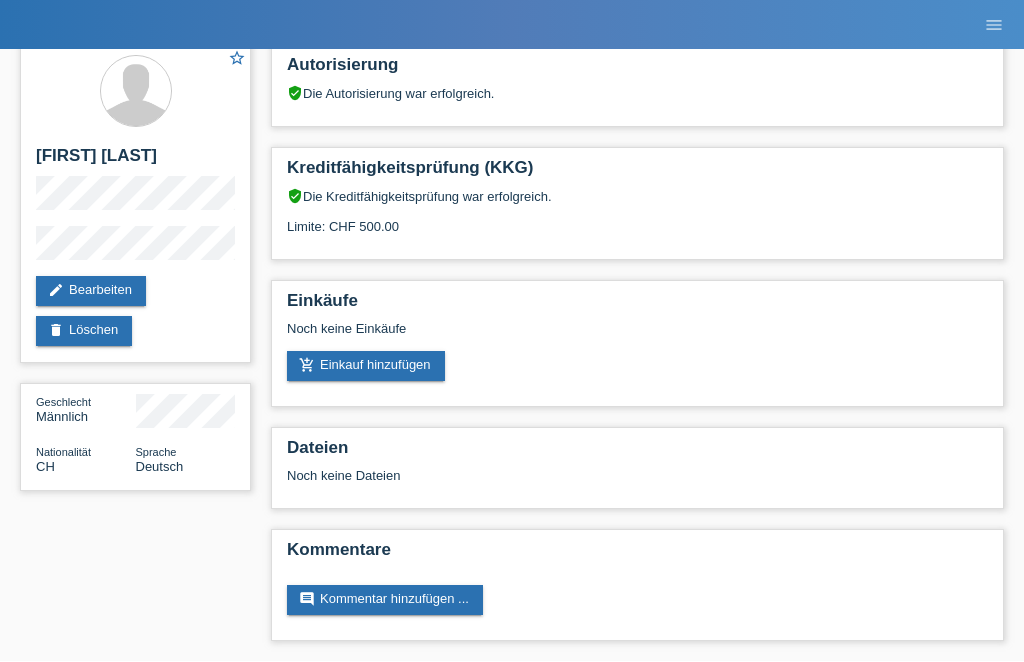 click on "add_shopping_cart  Einkauf hinzufügen" at bounding box center (366, 367) 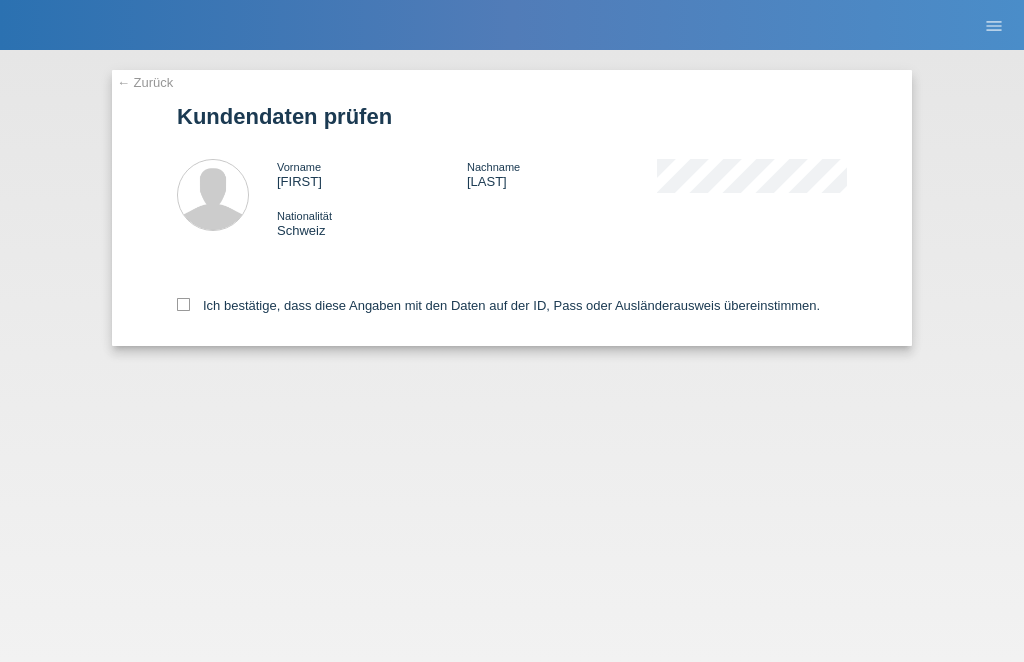 scroll, scrollTop: 0, scrollLeft: 0, axis: both 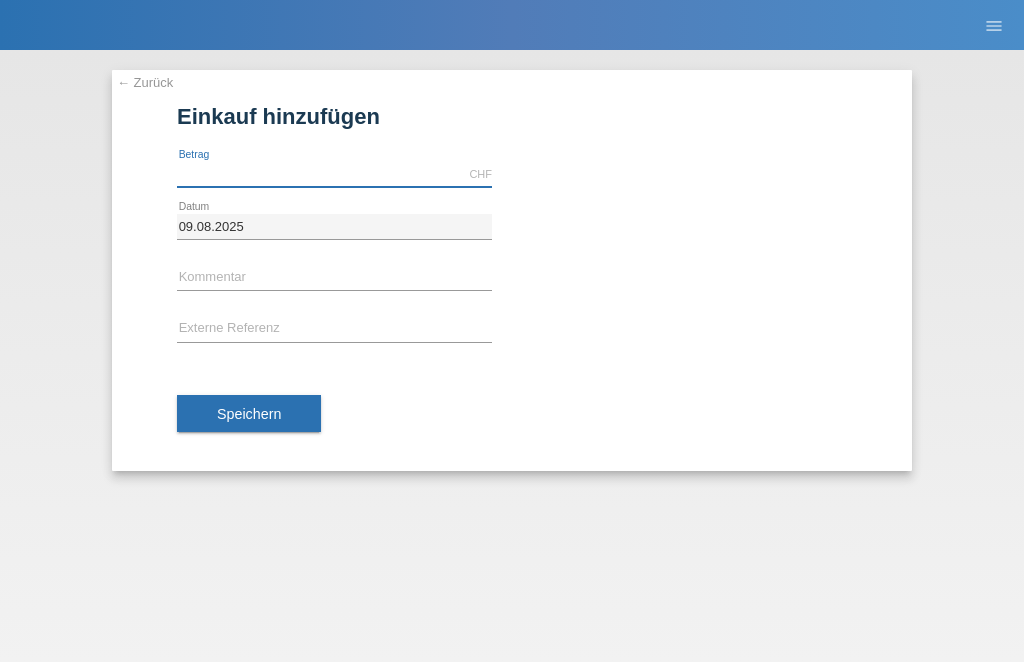 click at bounding box center [334, 174] 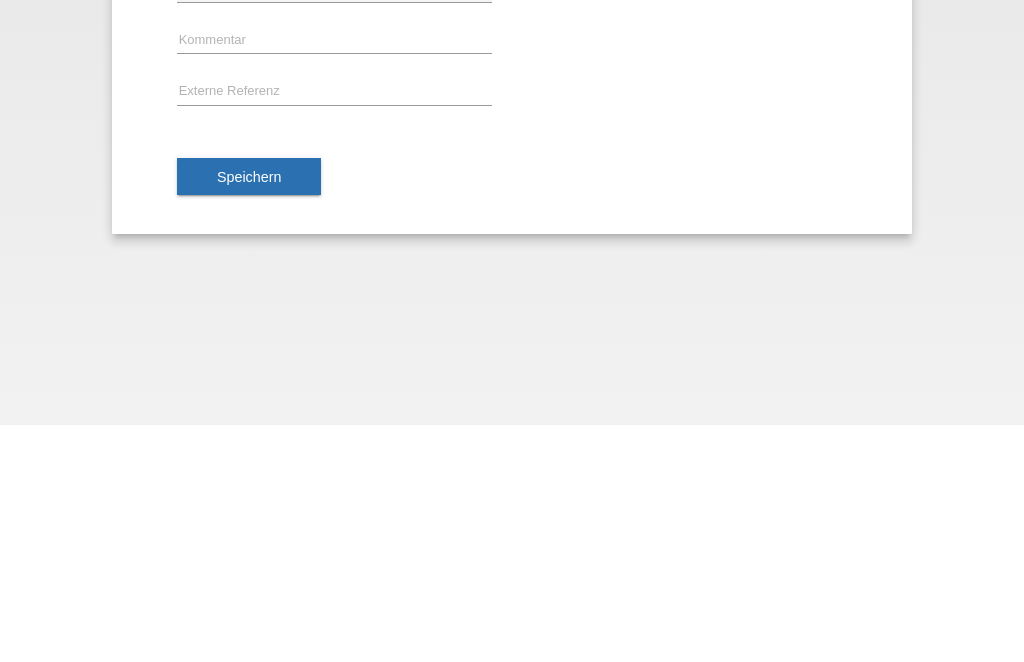 type on "269.00" 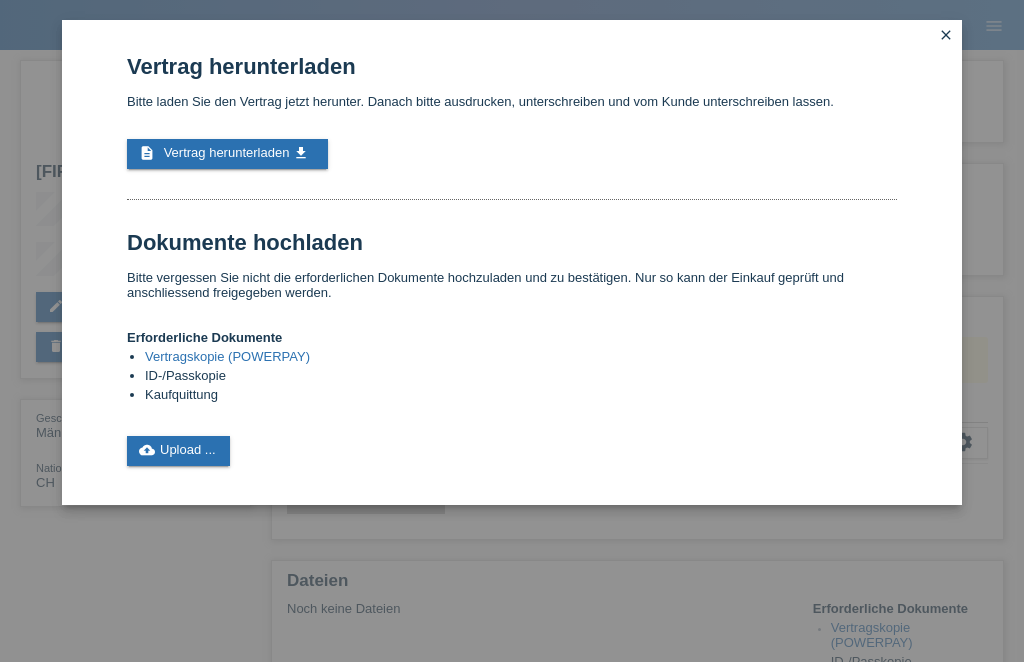 scroll, scrollTop: 0, scrollLeft: 0, axis: both 